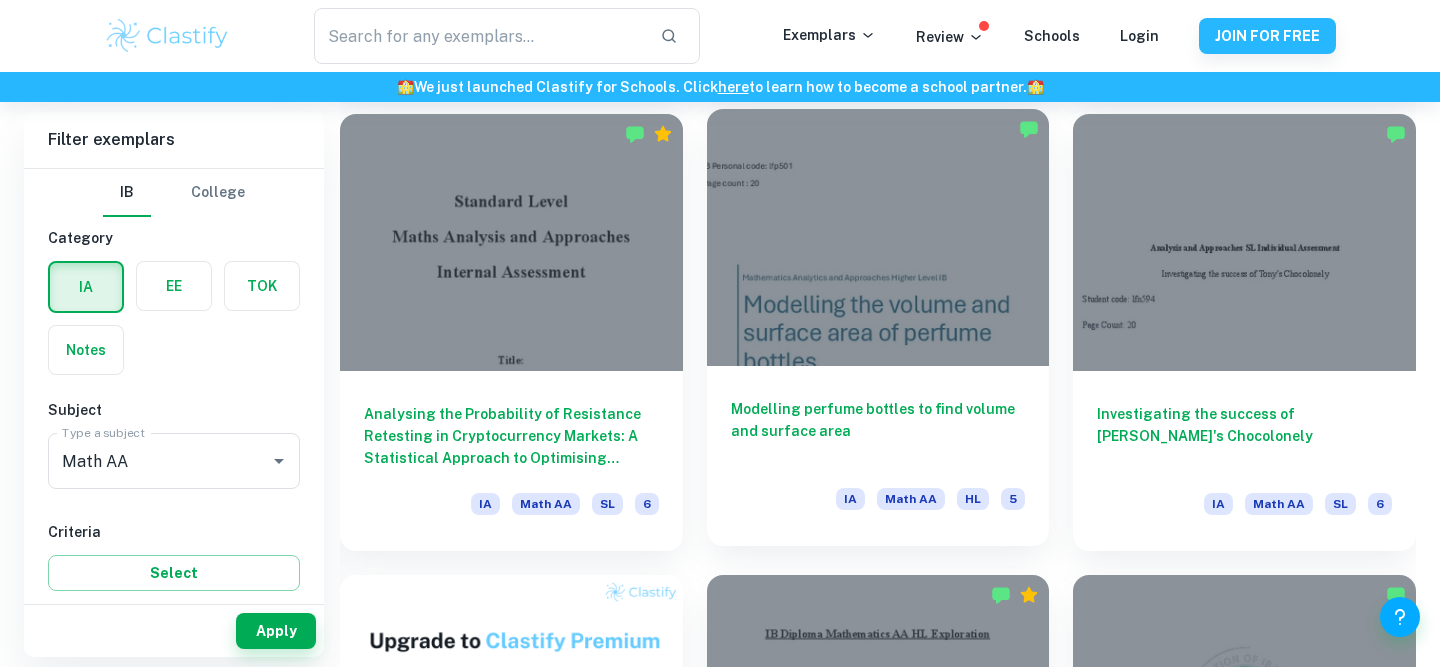 scroll, scrollTop: 1054, scrollLeft: 0, axis: vertical 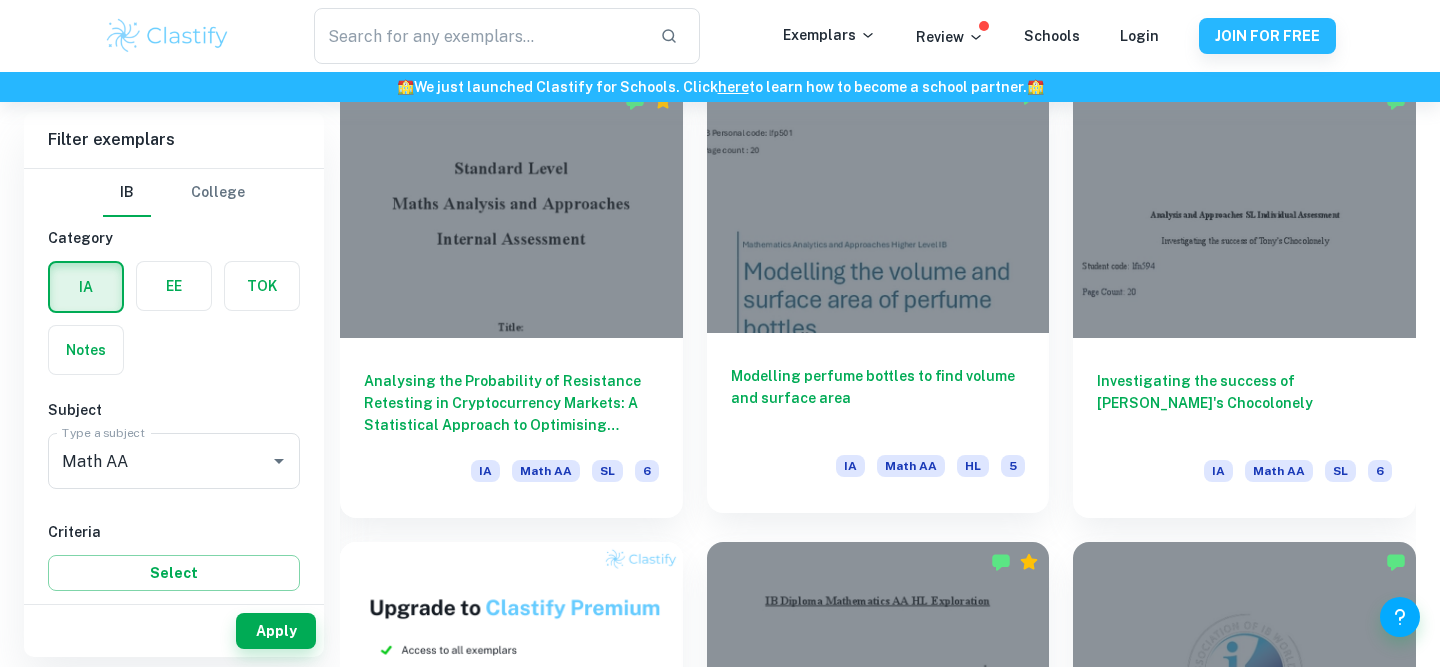 click on "Modelling perfume bottles to find volume and surface area" at bounding box center (878, 398) 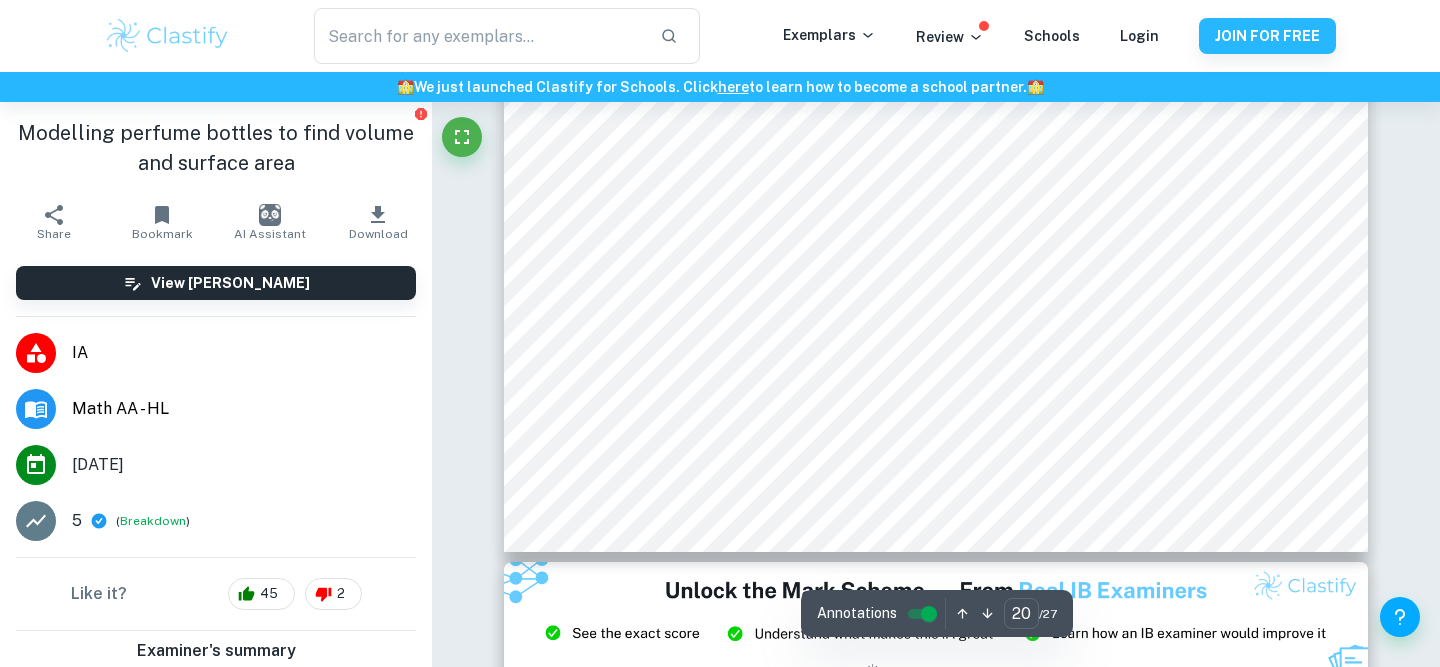 scroll, scrollTop: 24793, scrollLeft: 0, axis: vertical 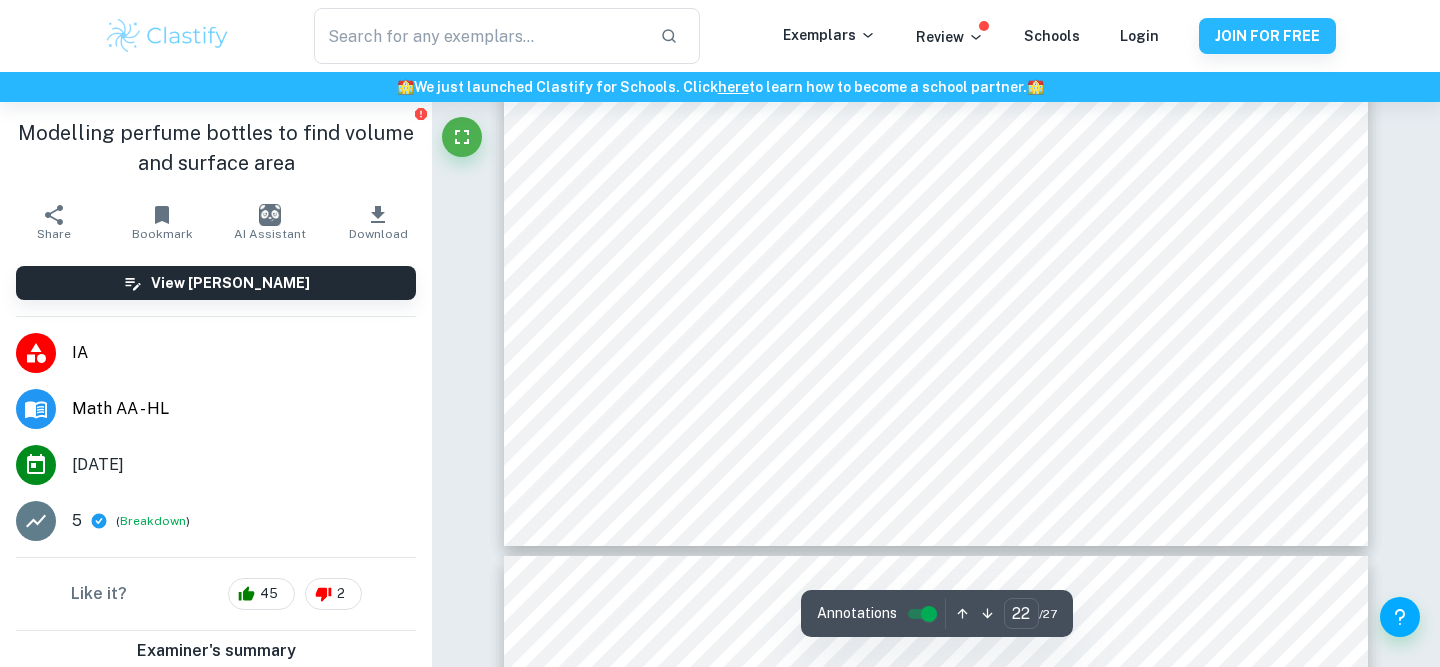 type on "23" 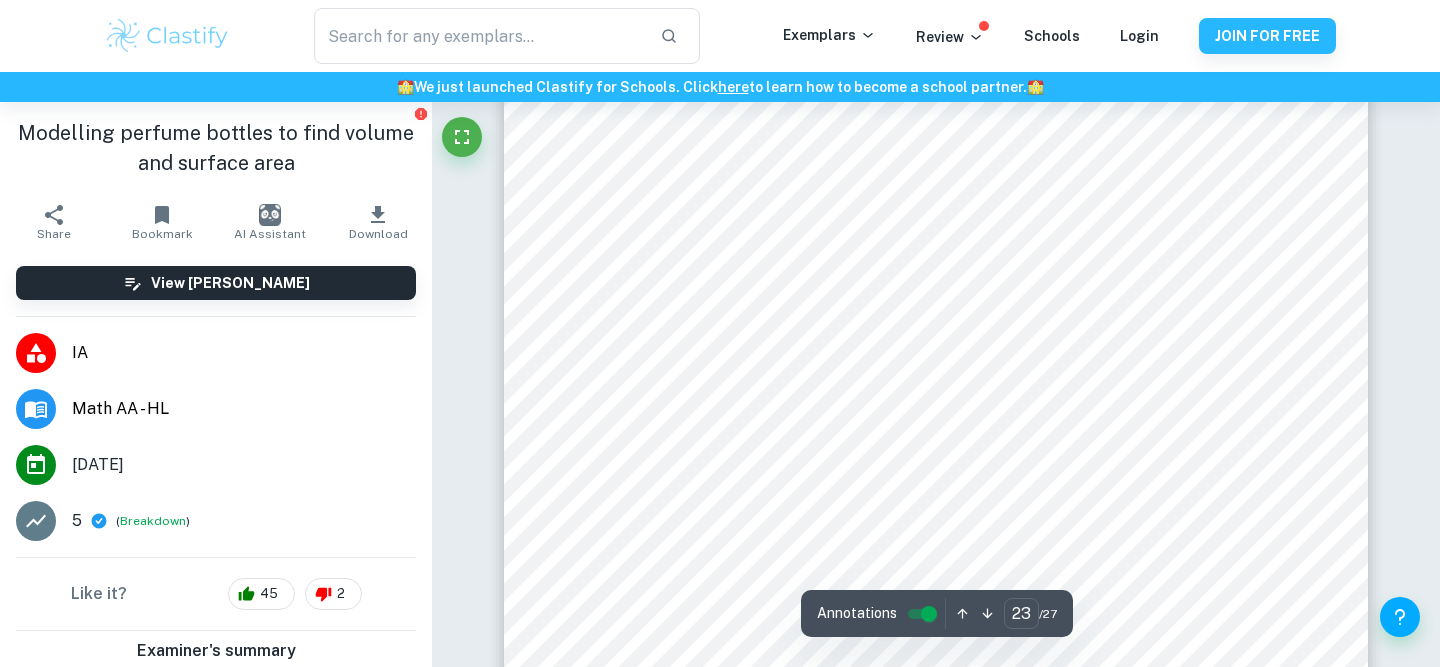 scroll, scrollTop: 28455, scrollLeft: 0, axis: vertical 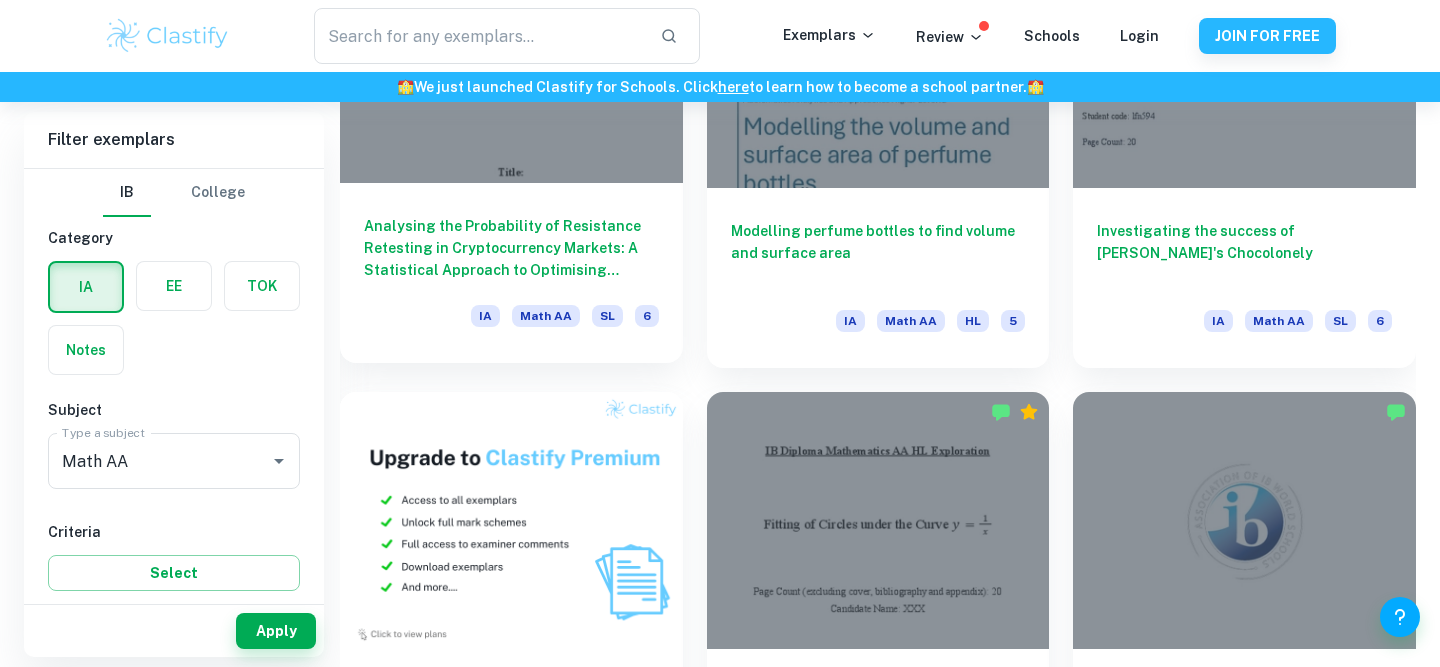 click at bounding box center (511, 520) 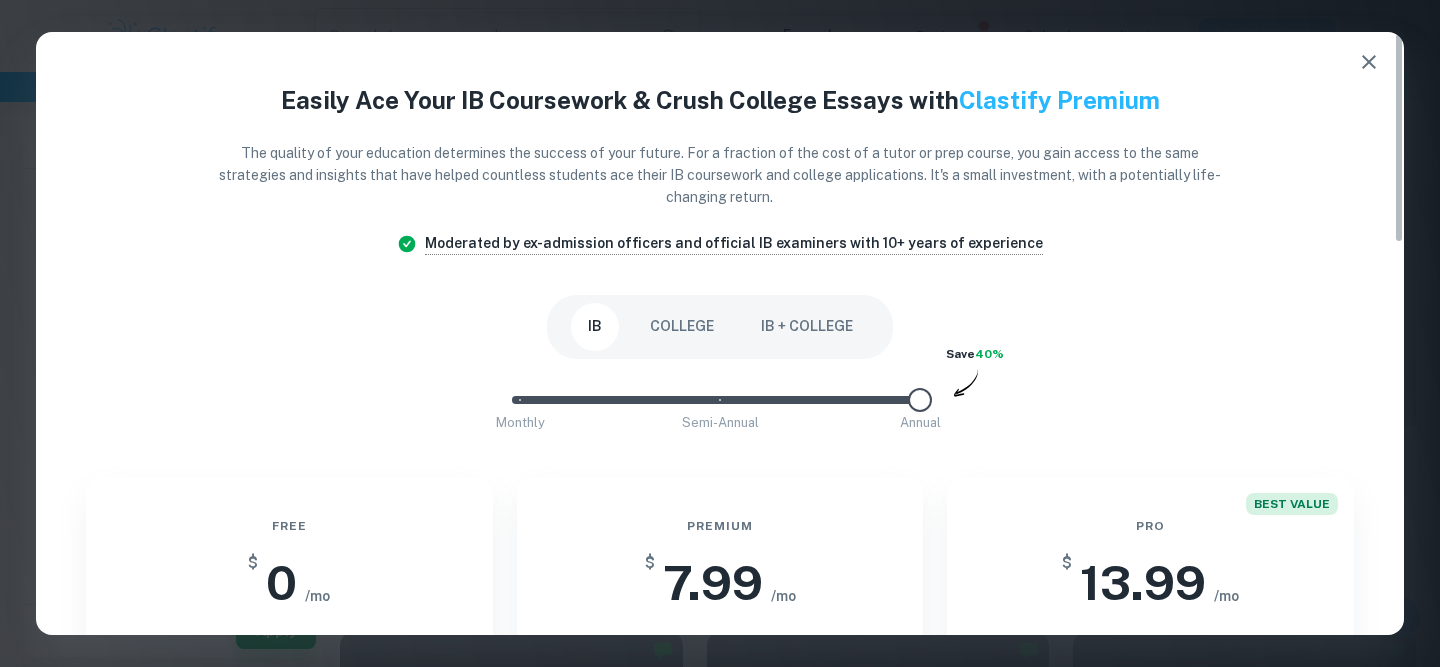 scroll, scrollTop: 1434, scrollLeft: 0, axis: vertical 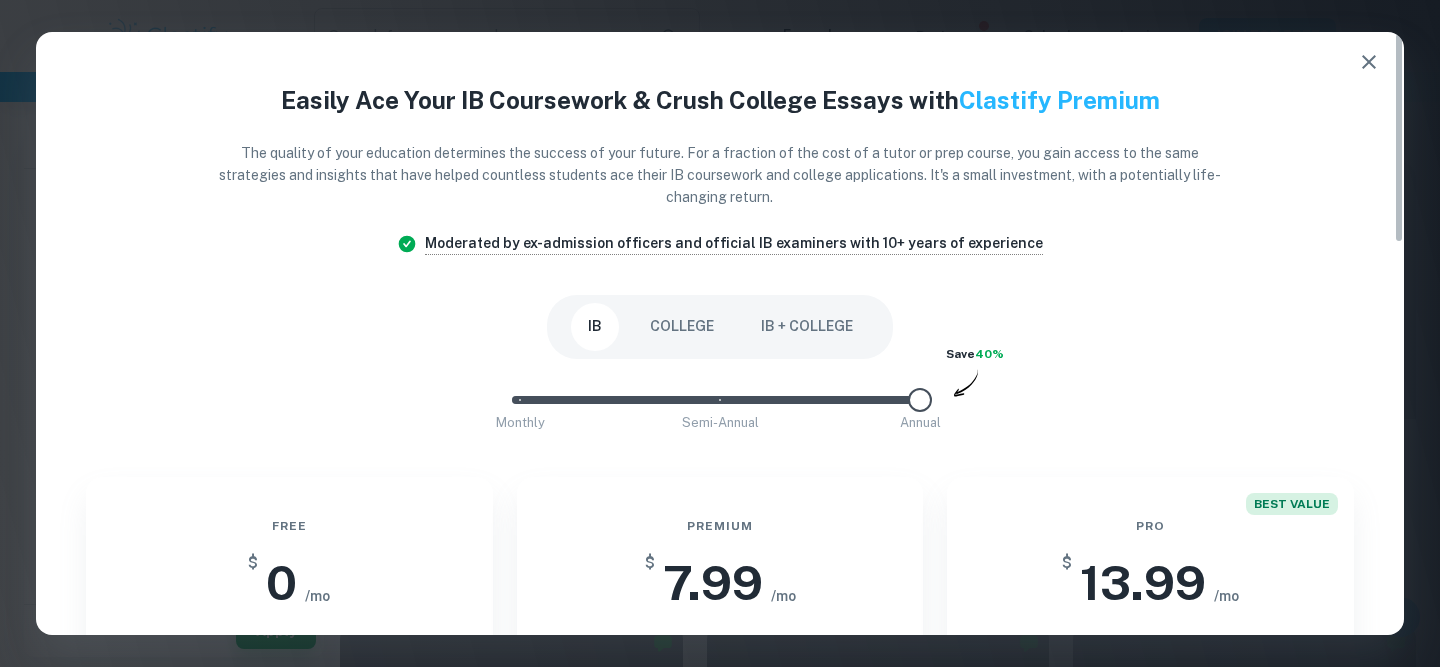 click 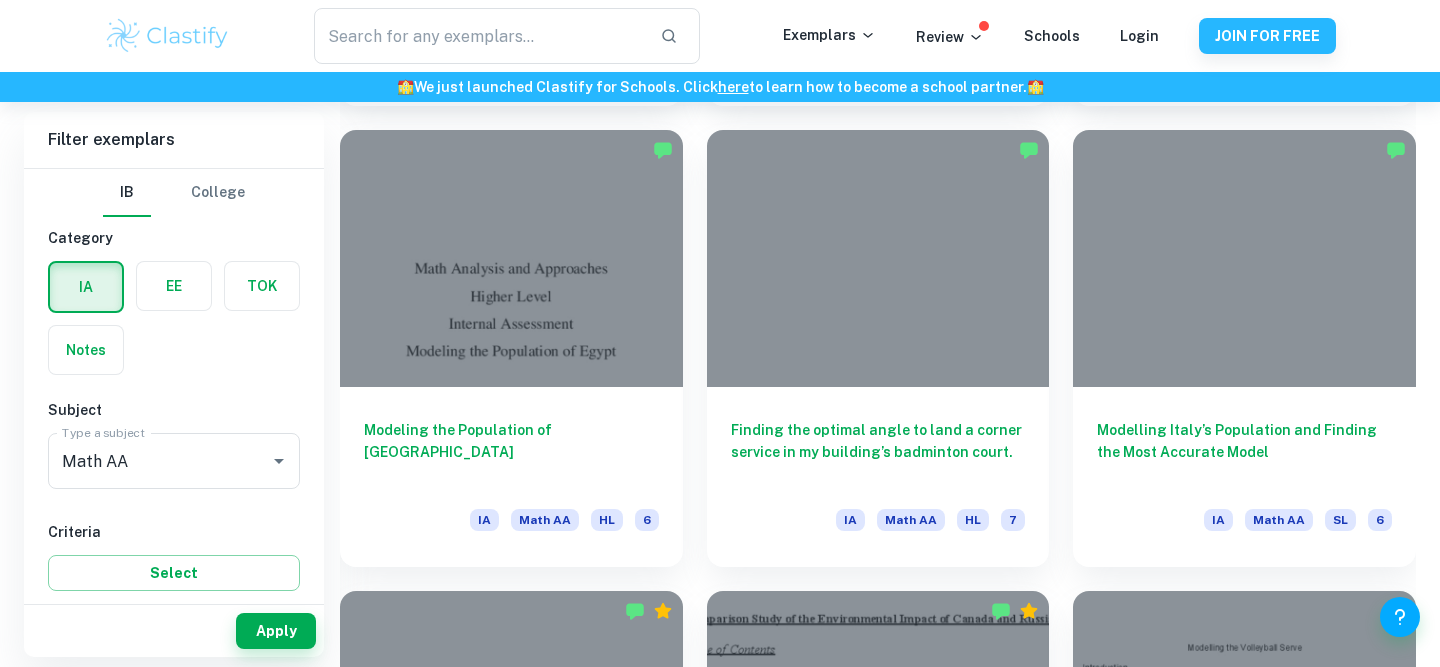 scroll, scrollTop: 4708, scrollLeft: 0, axis: vertical 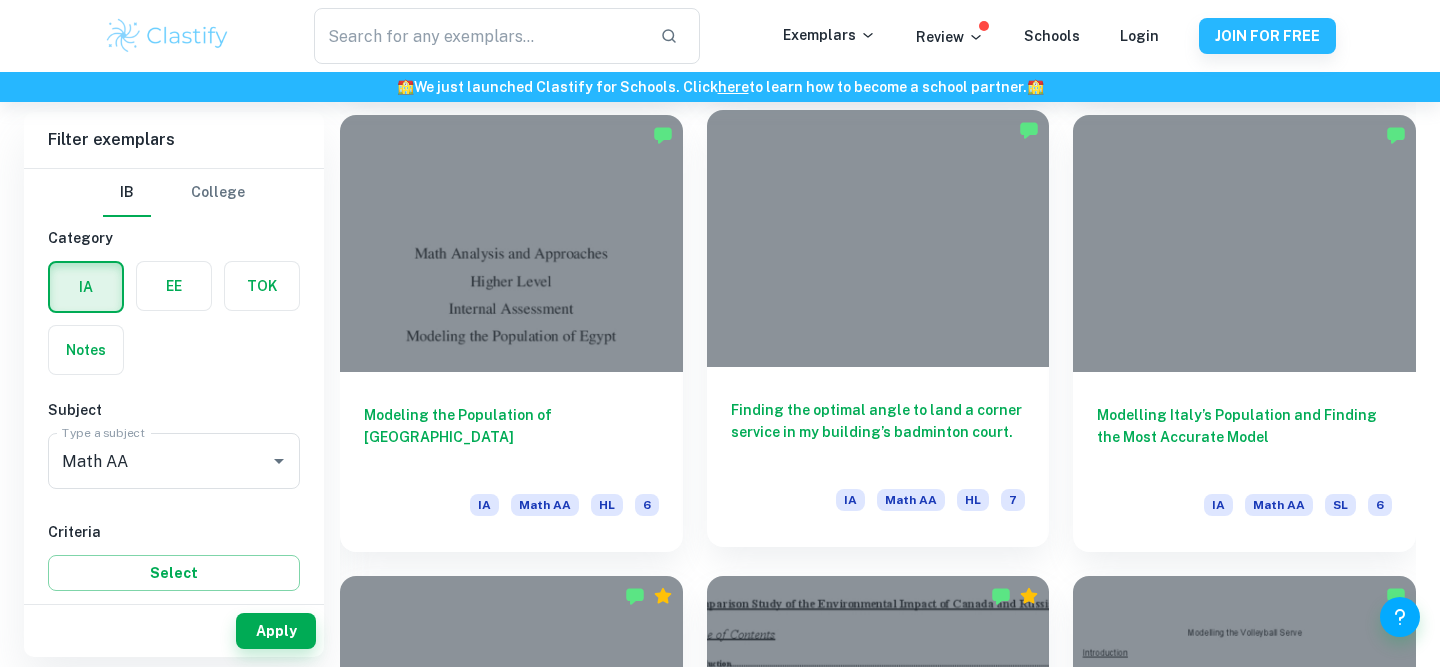 click at bounding box center (878, 238) 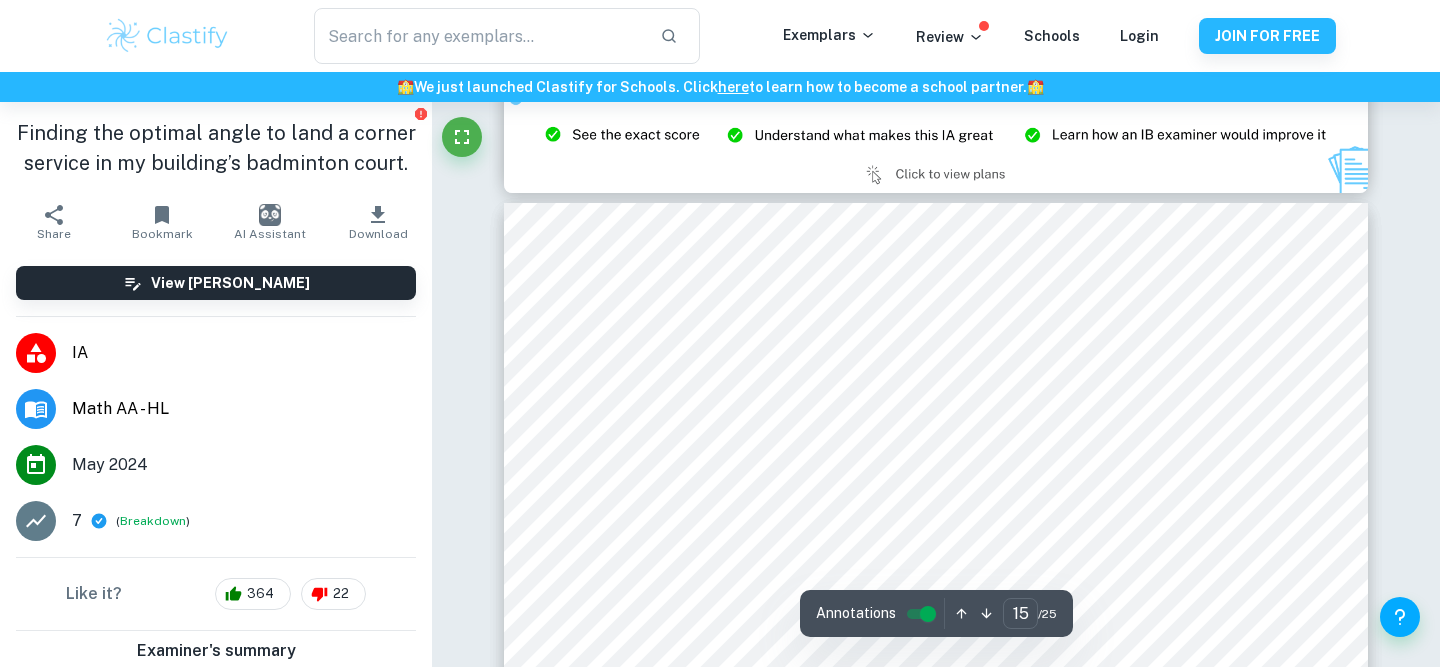scroll, scrollTop: 17727, scrollLeft: 0, axis: vertical 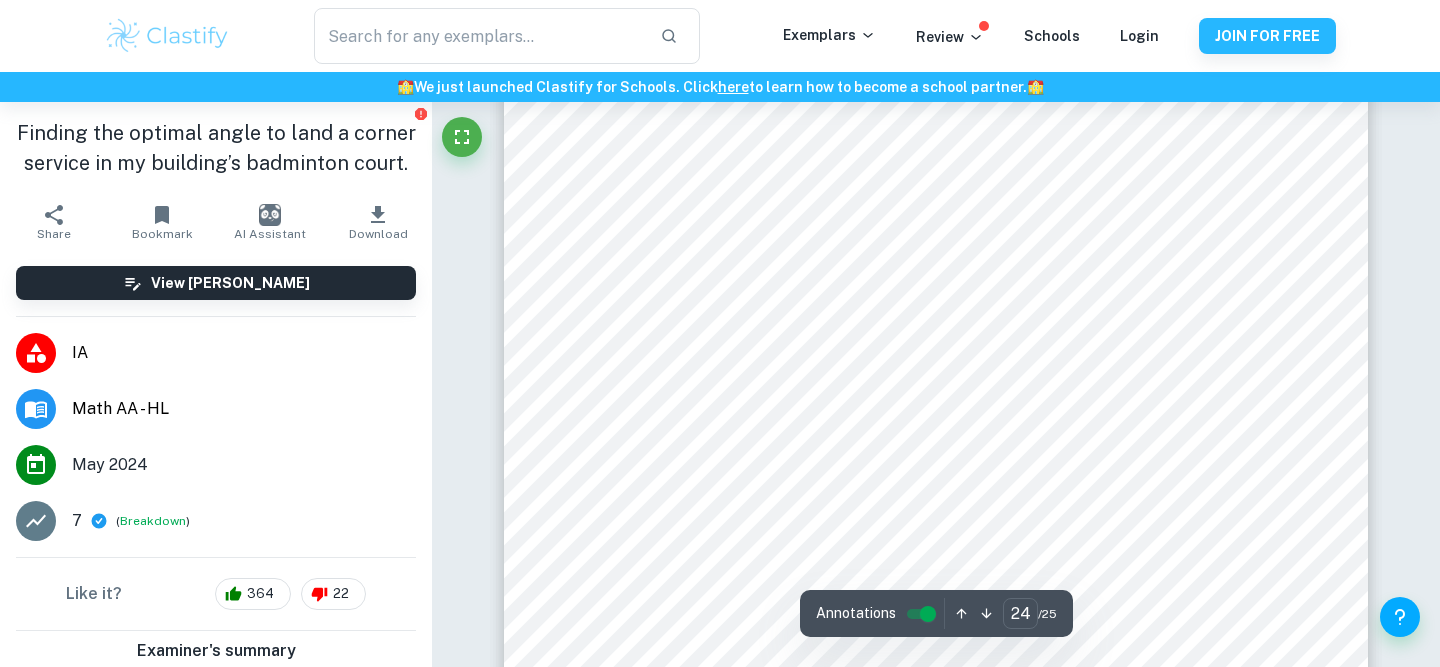 type on "25" 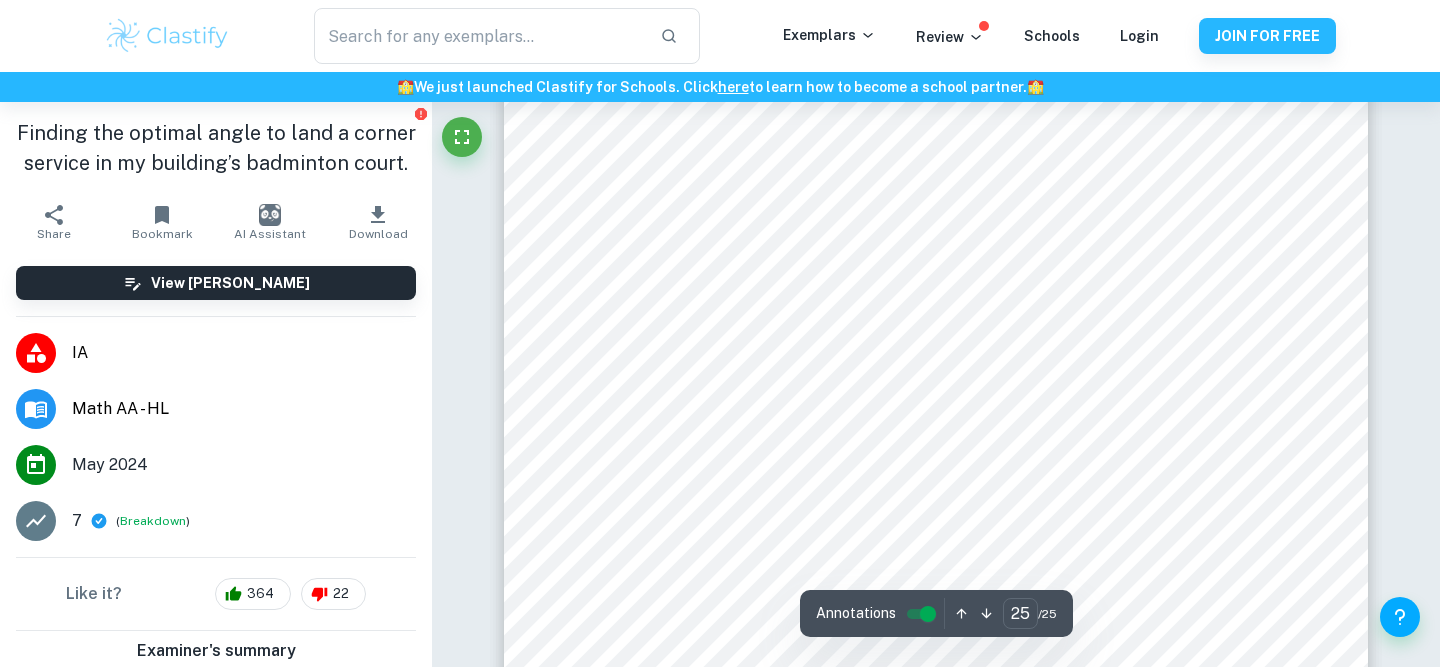 scroll, scrollTop: 30531, scrollLeft: 0, axis: vertical 